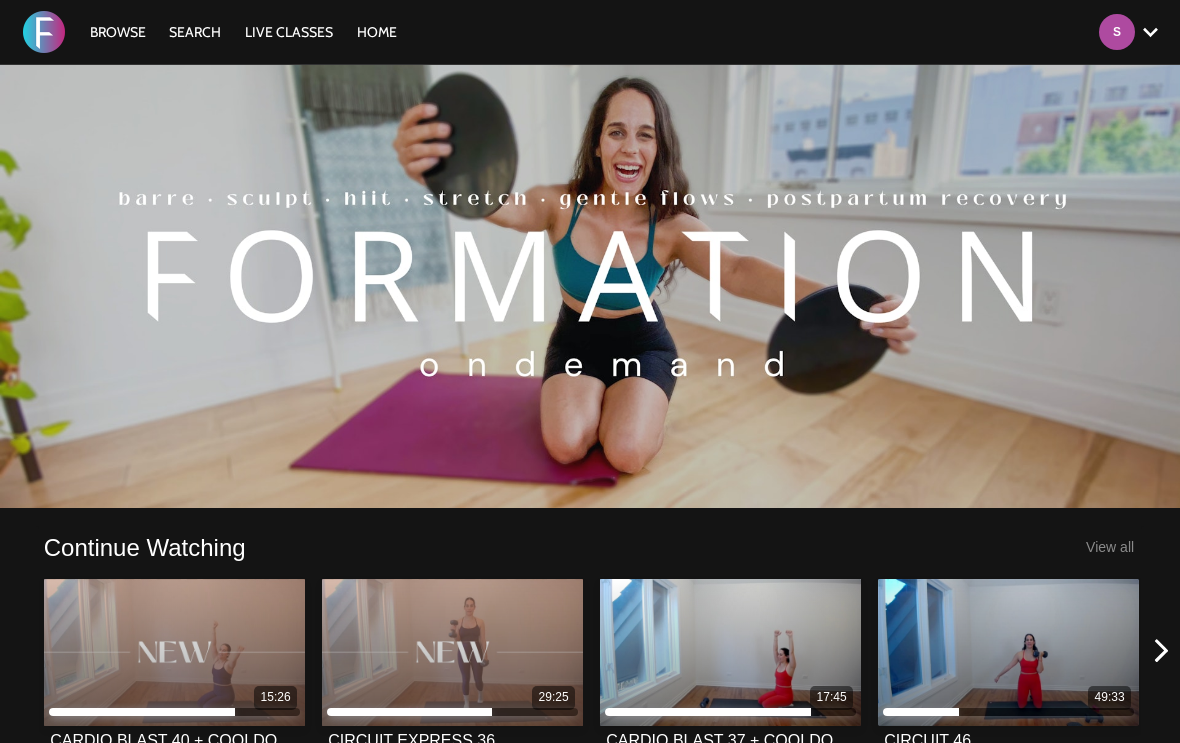 scroll, scrollTop: 0, scrollLeft: 0, axis: both 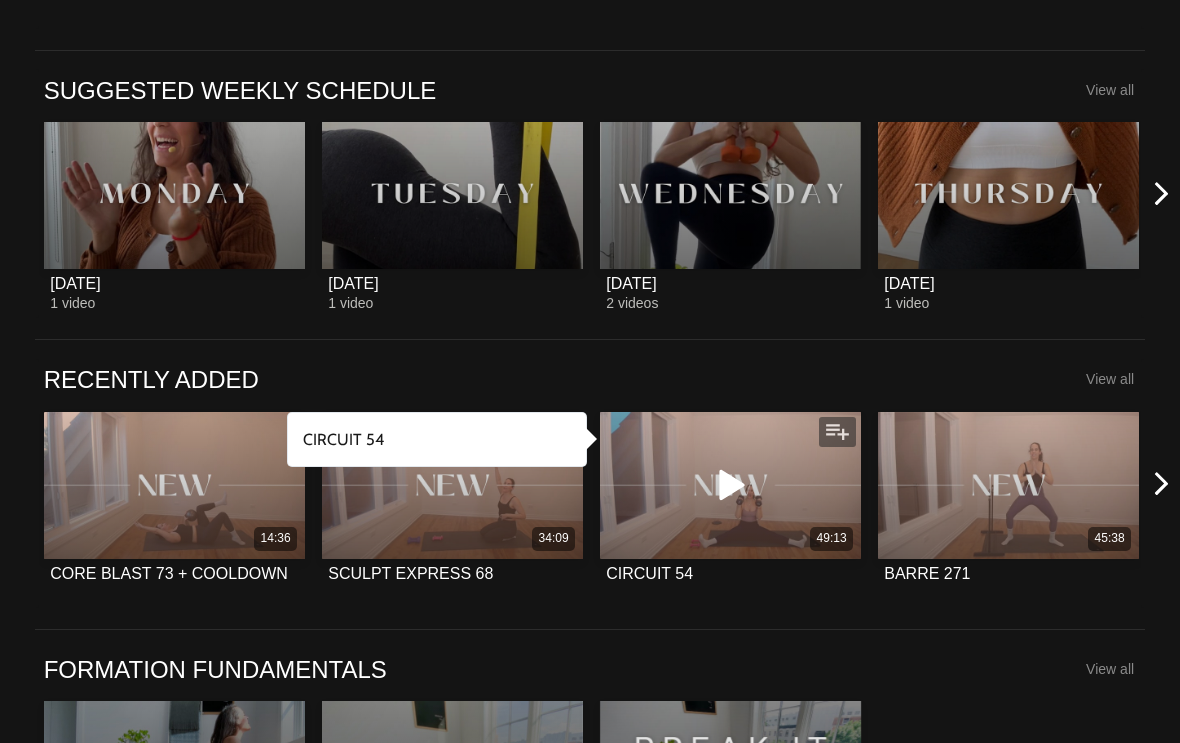 click at bounding box center [730, 485] 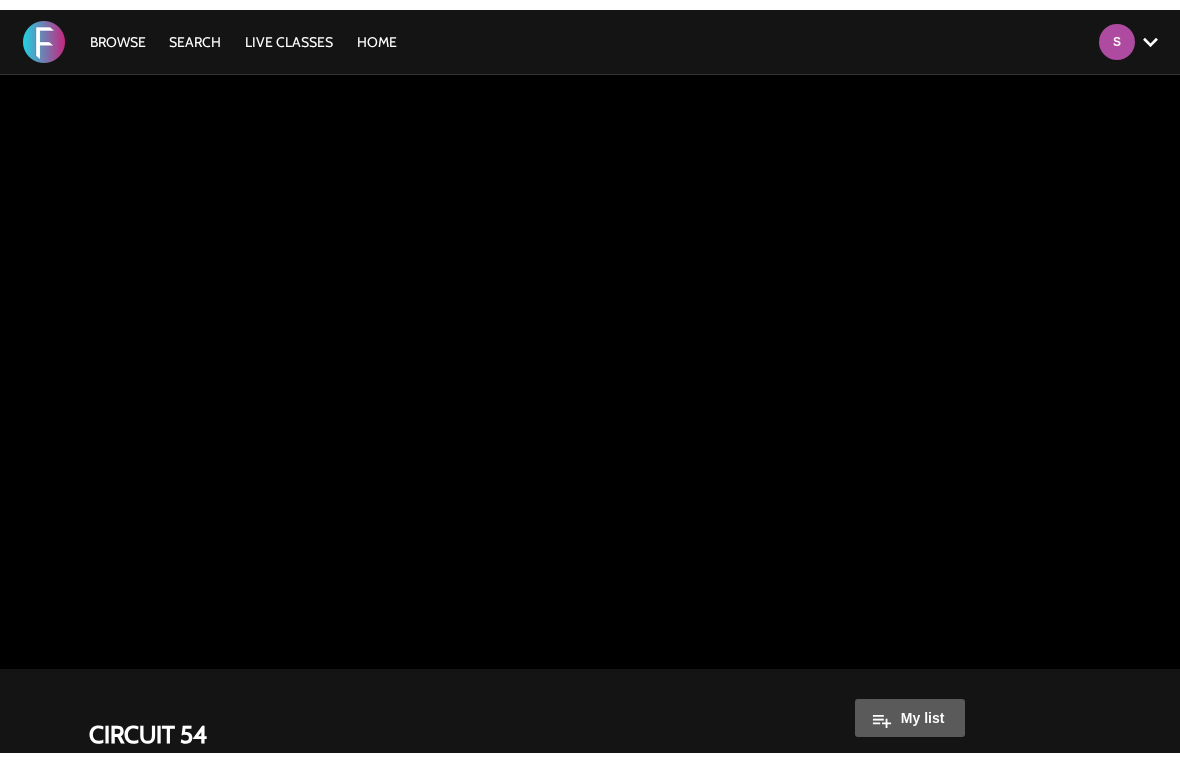 scroll, scrollTop: 0, scrollLeft: 0, axis: both 